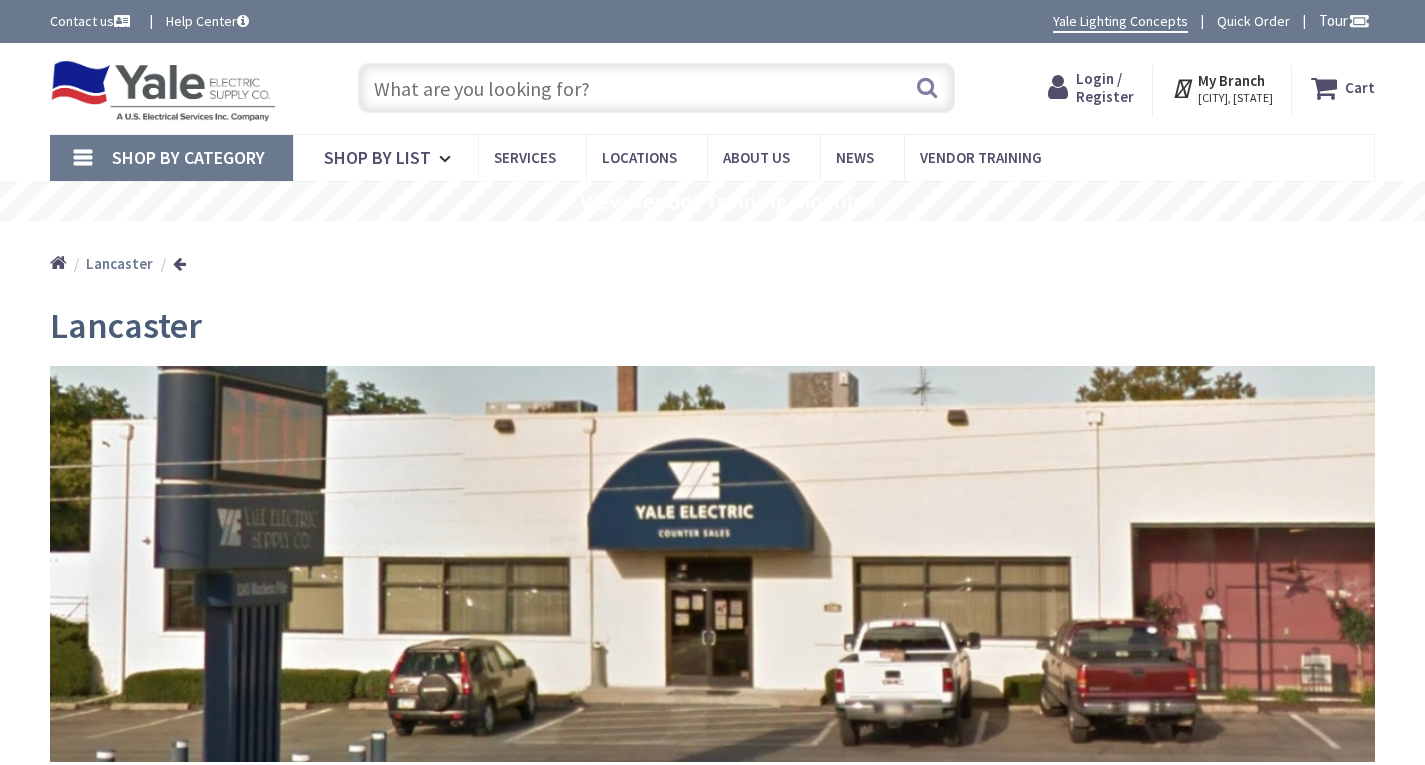 scroll, scrollTop: 0, scrollLeft: 0, axis: both 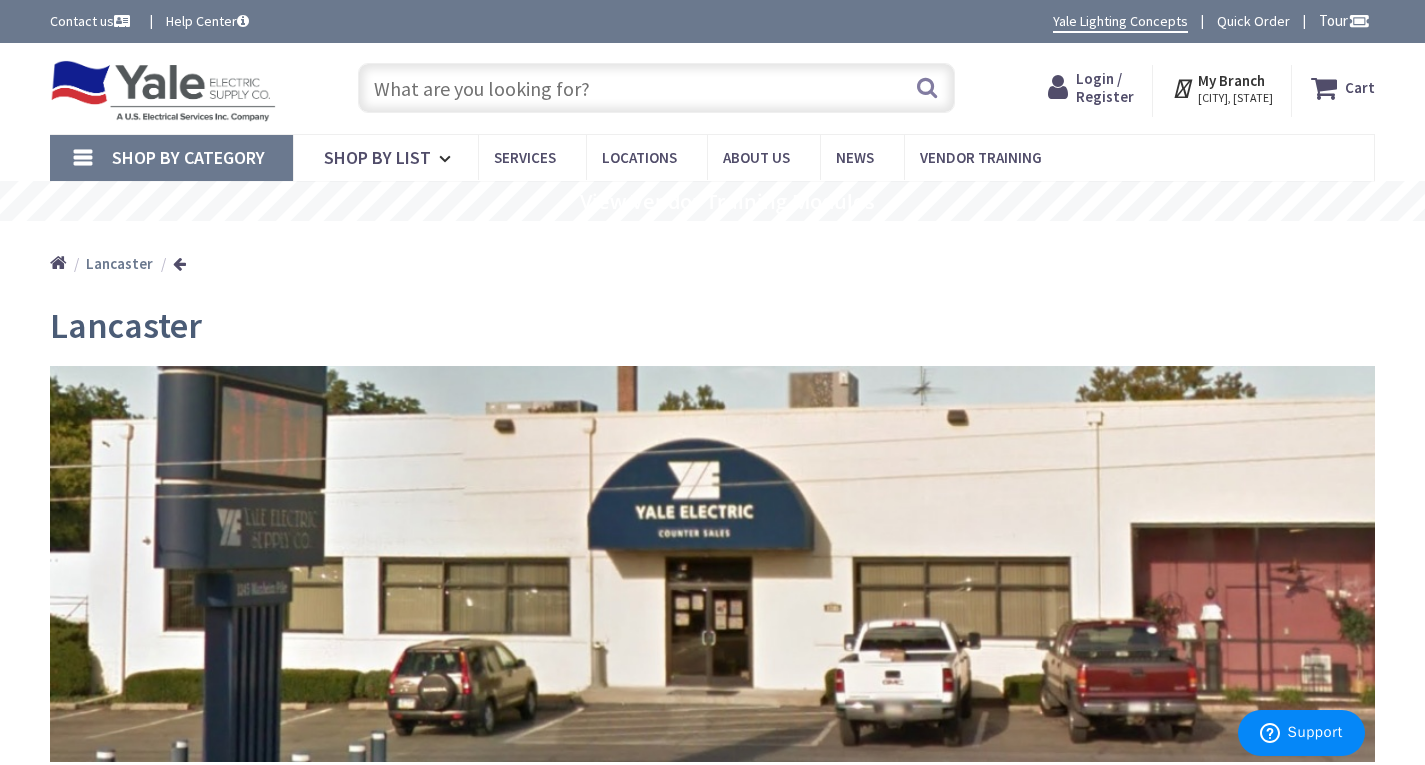 click at bounding box center (656, 88) 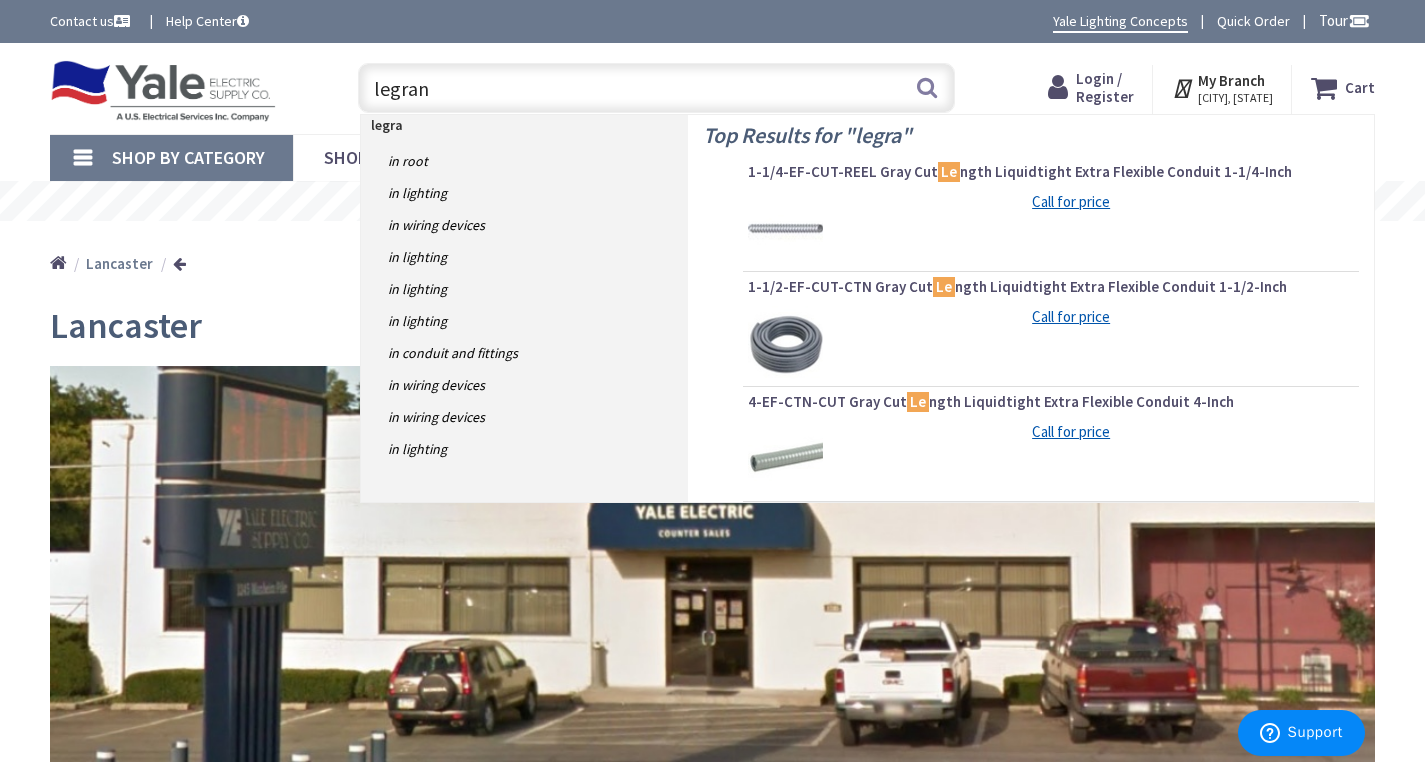 type on "legrand" 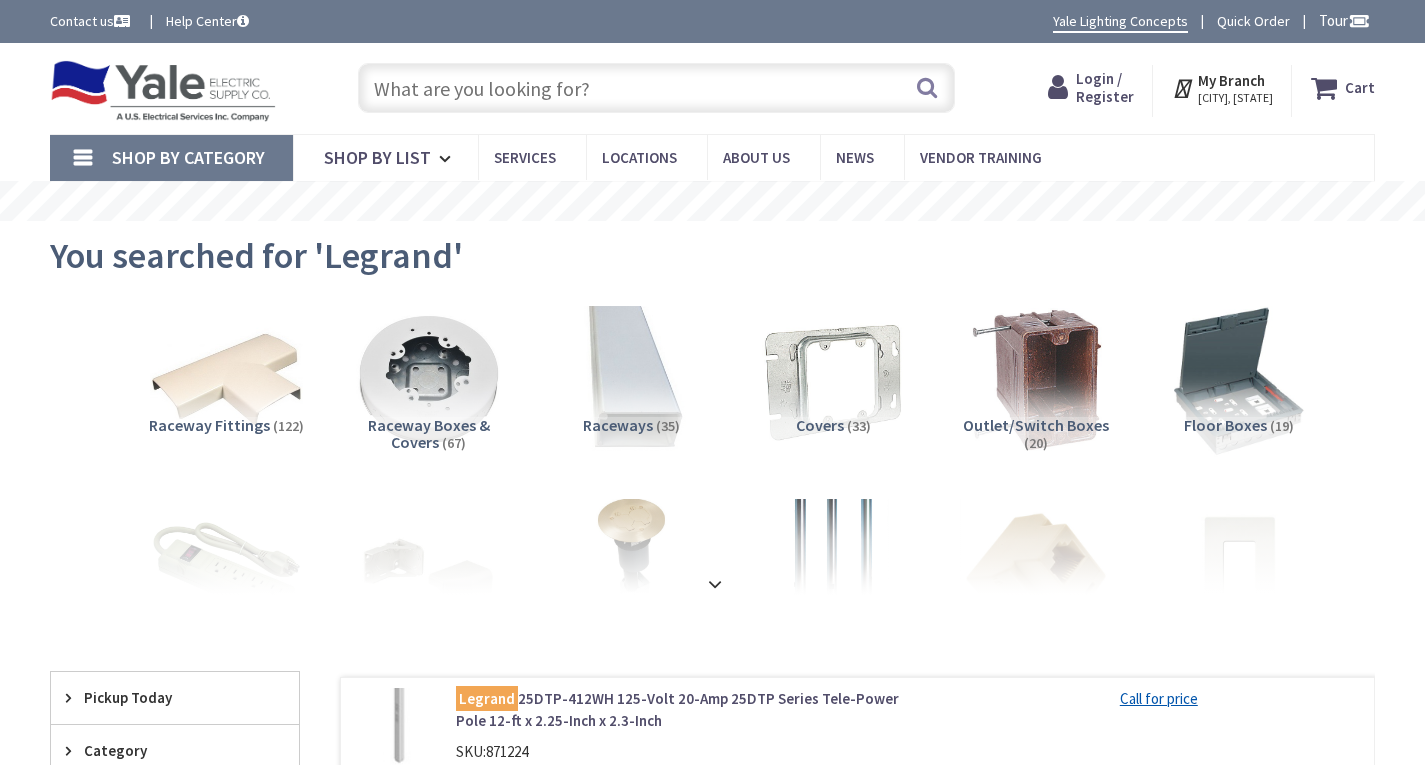 scroll, scrollTop: 0, scrollLeft: 0, axis: both 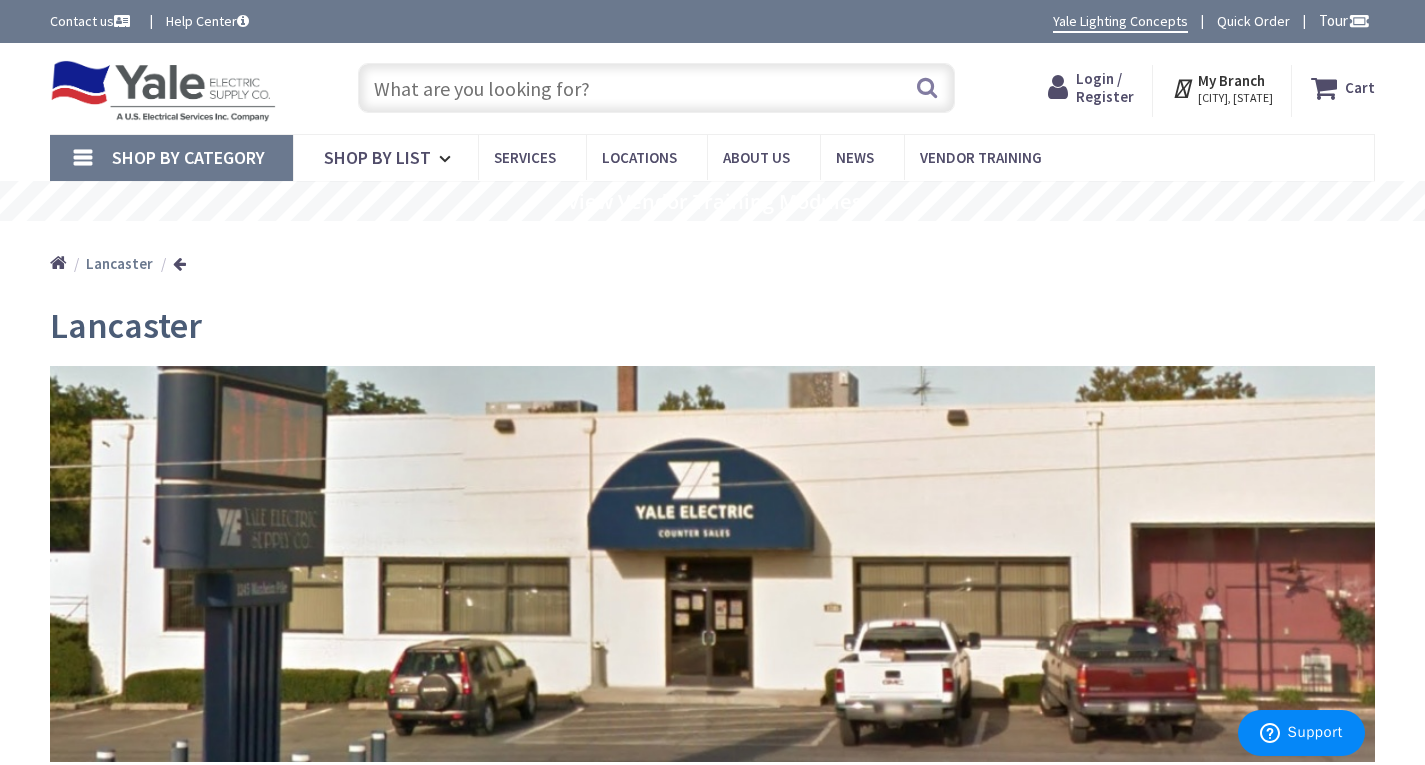 click at bounding box center (656, 88) 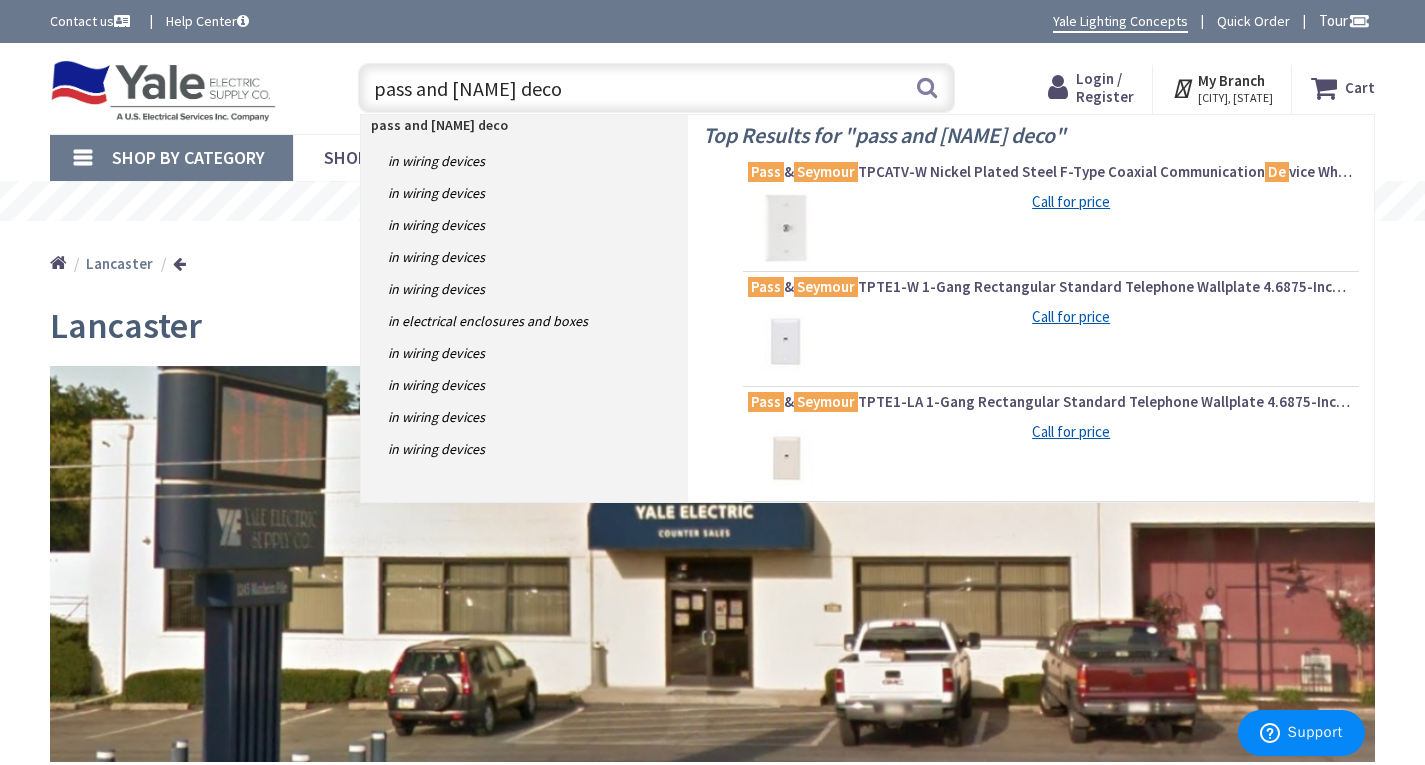 type on "pass and seymour decor" 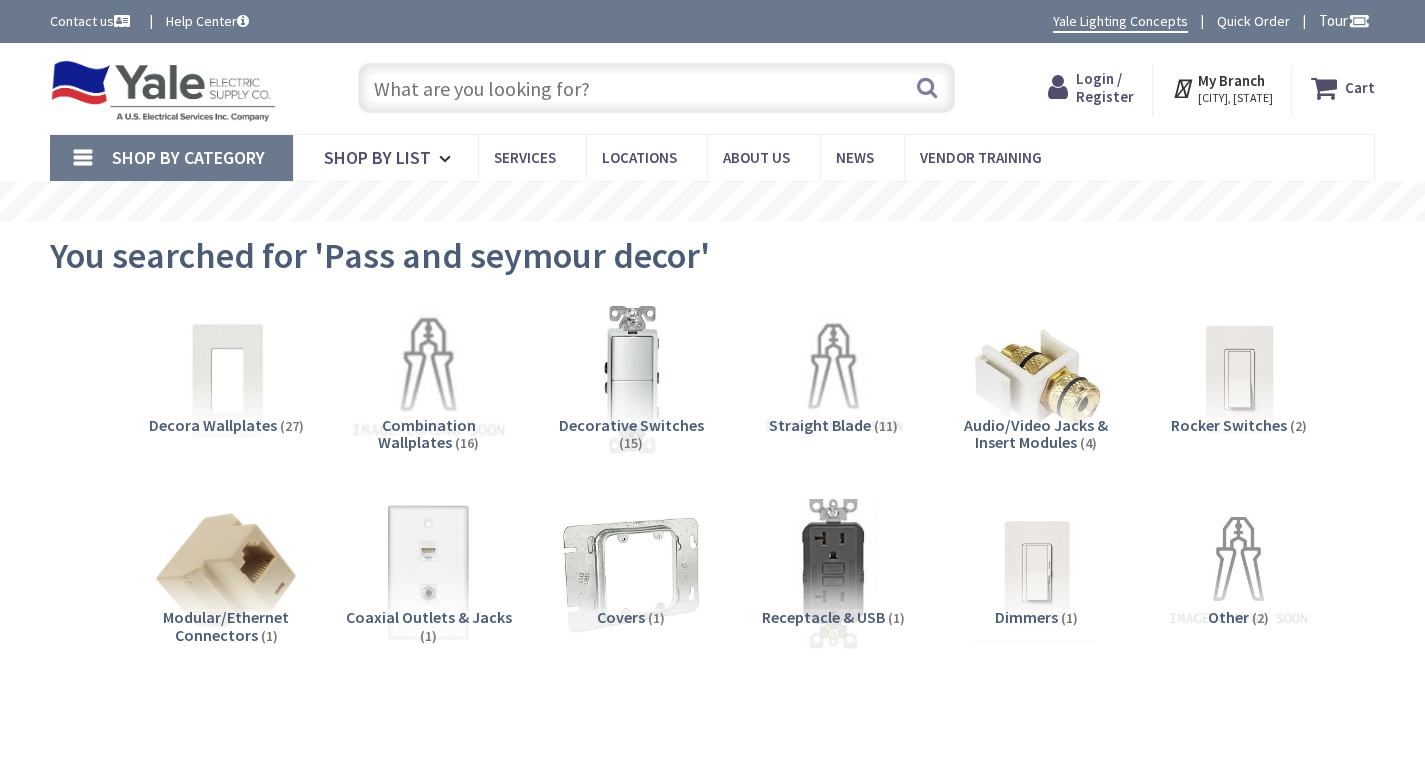 scroll, scrollTop: 0, scrollLeft: 0, axis: both 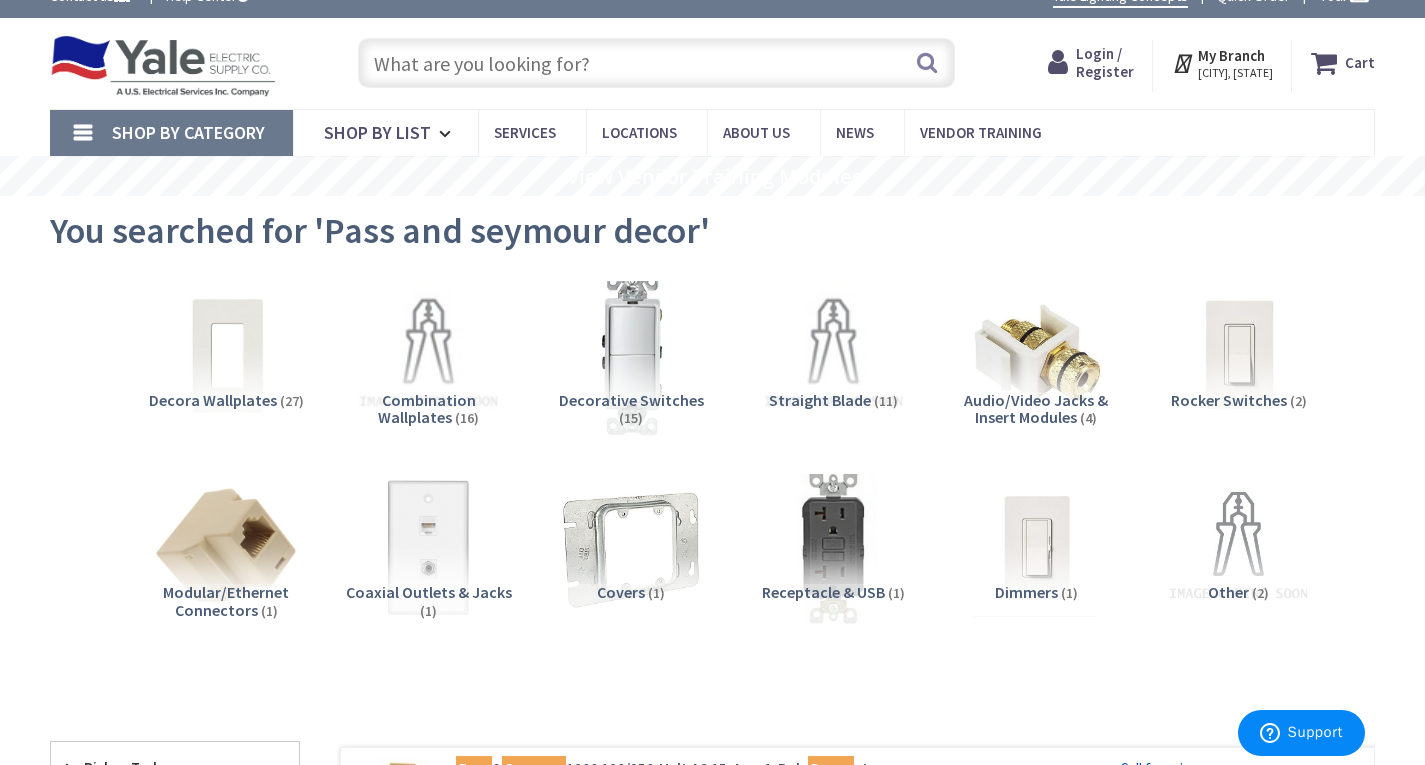click at bounding box center (631, 355) 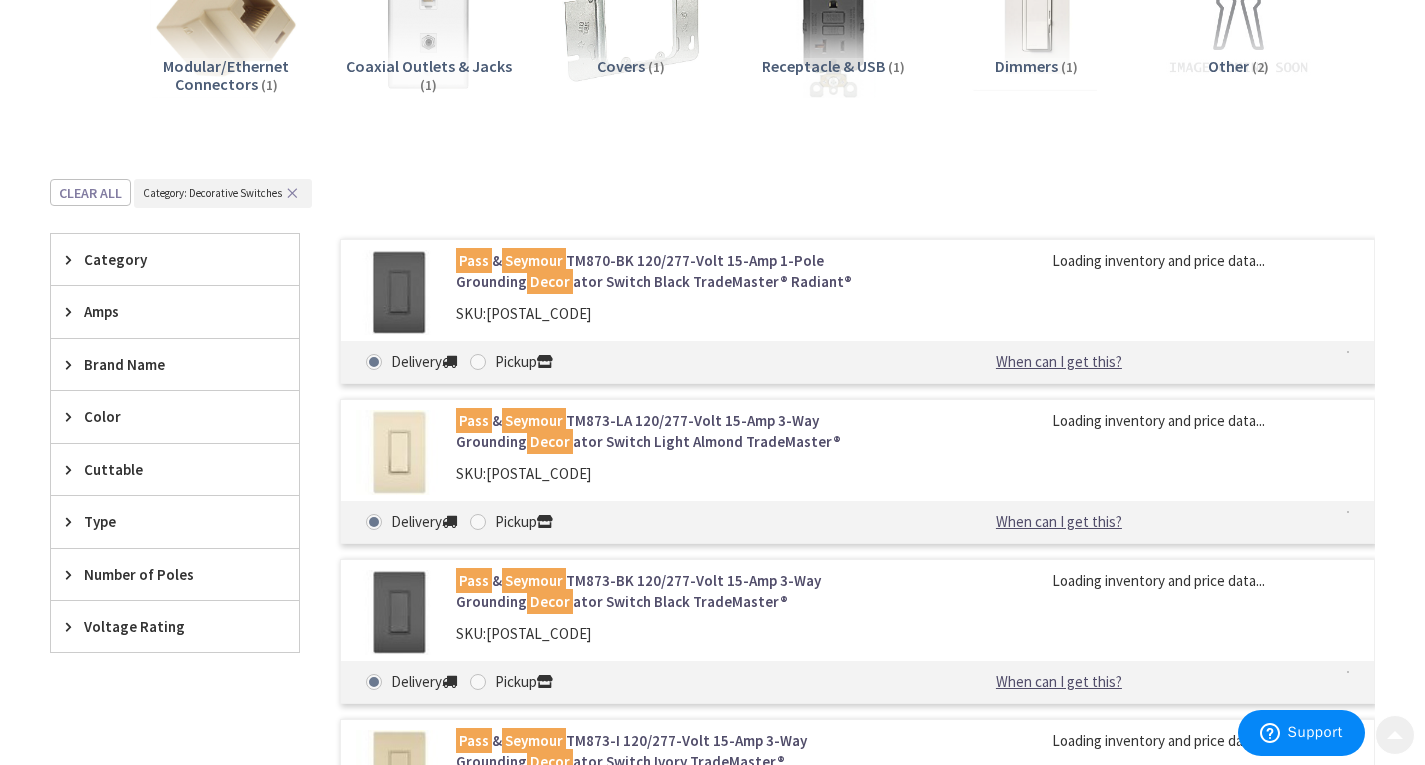 scroll, scrollTop: 730, scrollLeft: 0, axis: vertical 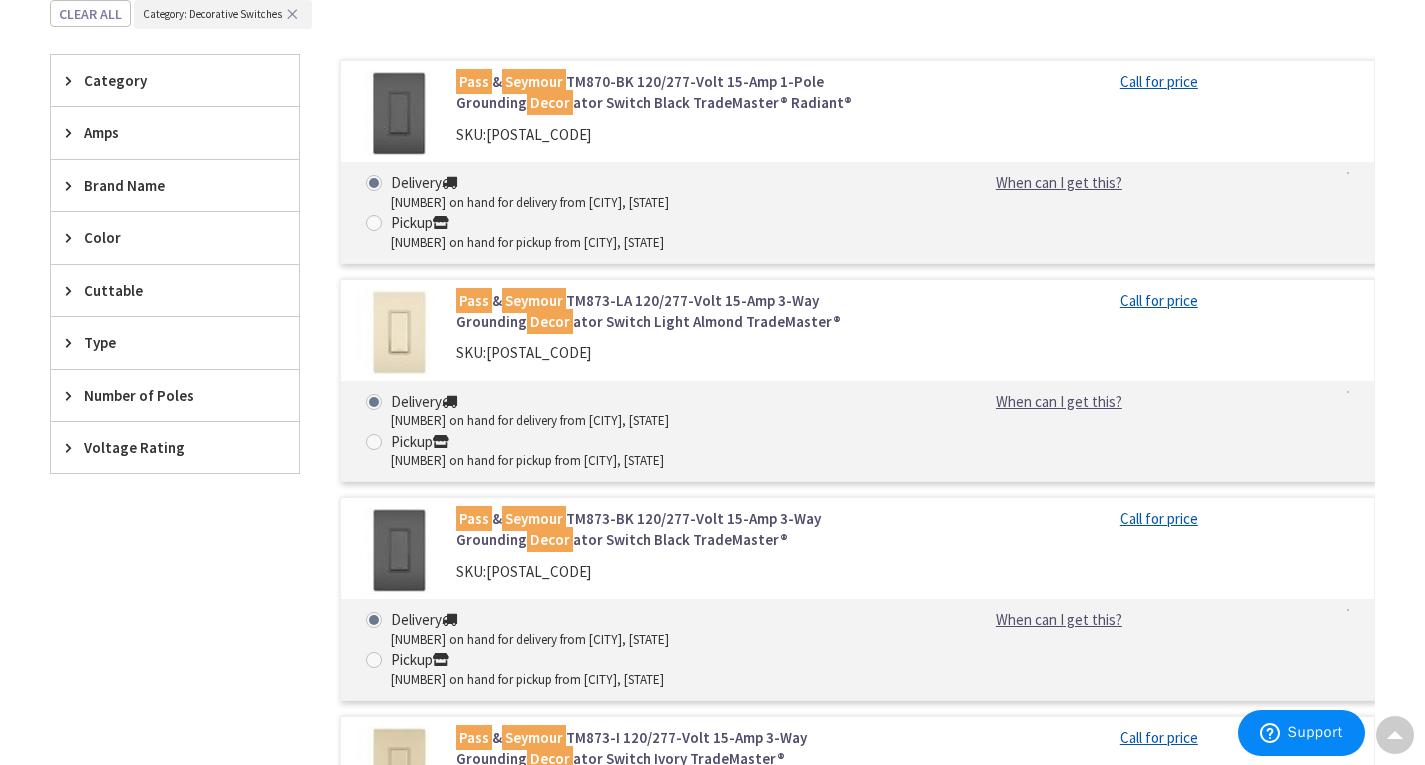 click at bounding box center [398, 550] 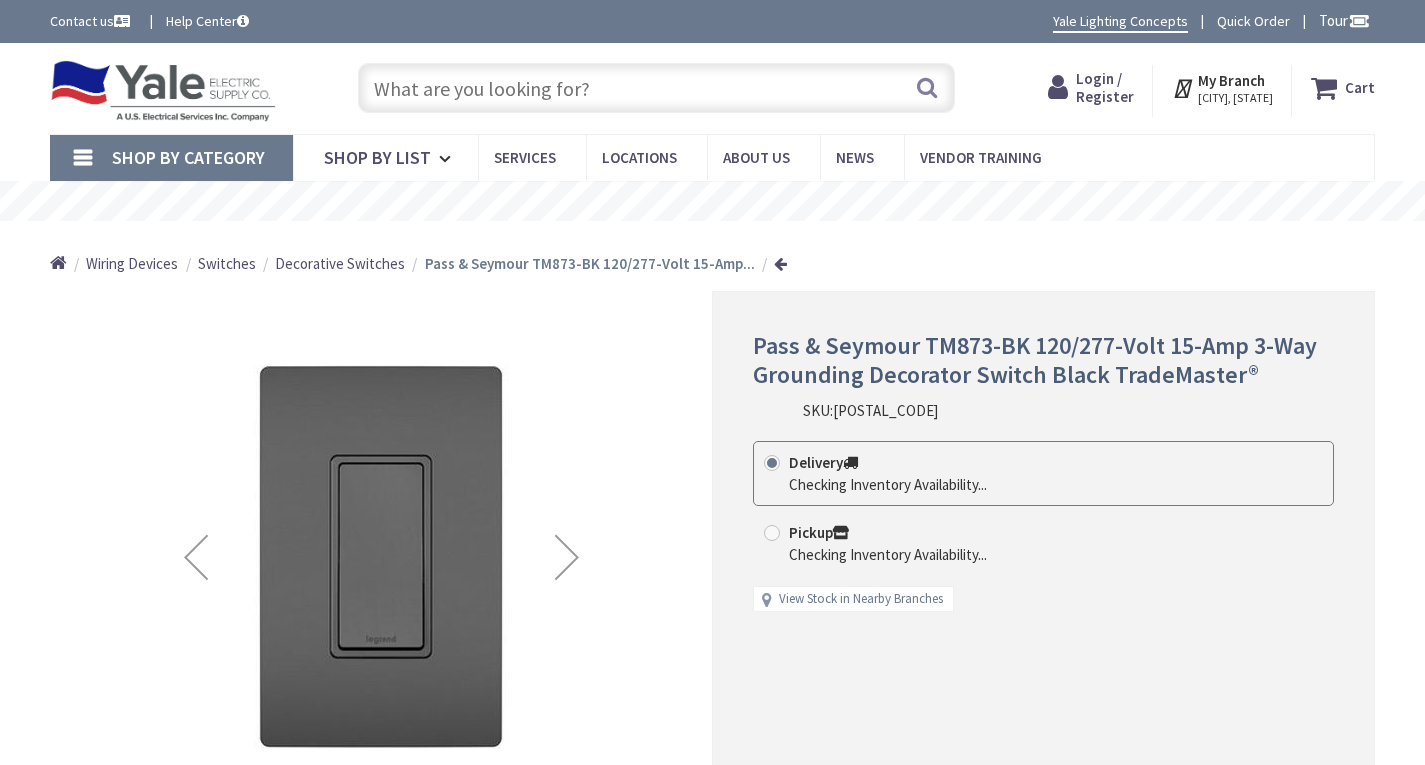 scroll, scrollTop: 0, scrollLeft: 0, axis: both 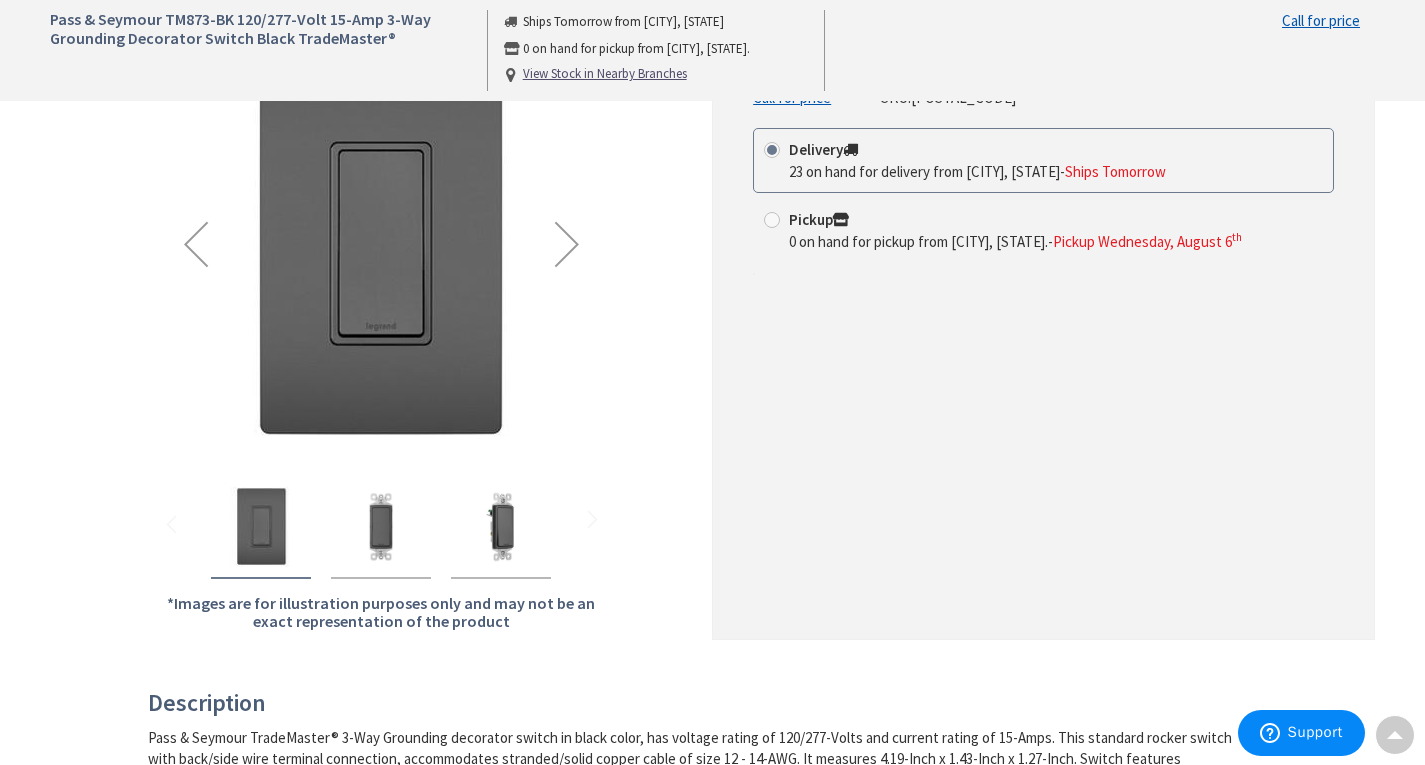 click at bounding box center (501, 527) 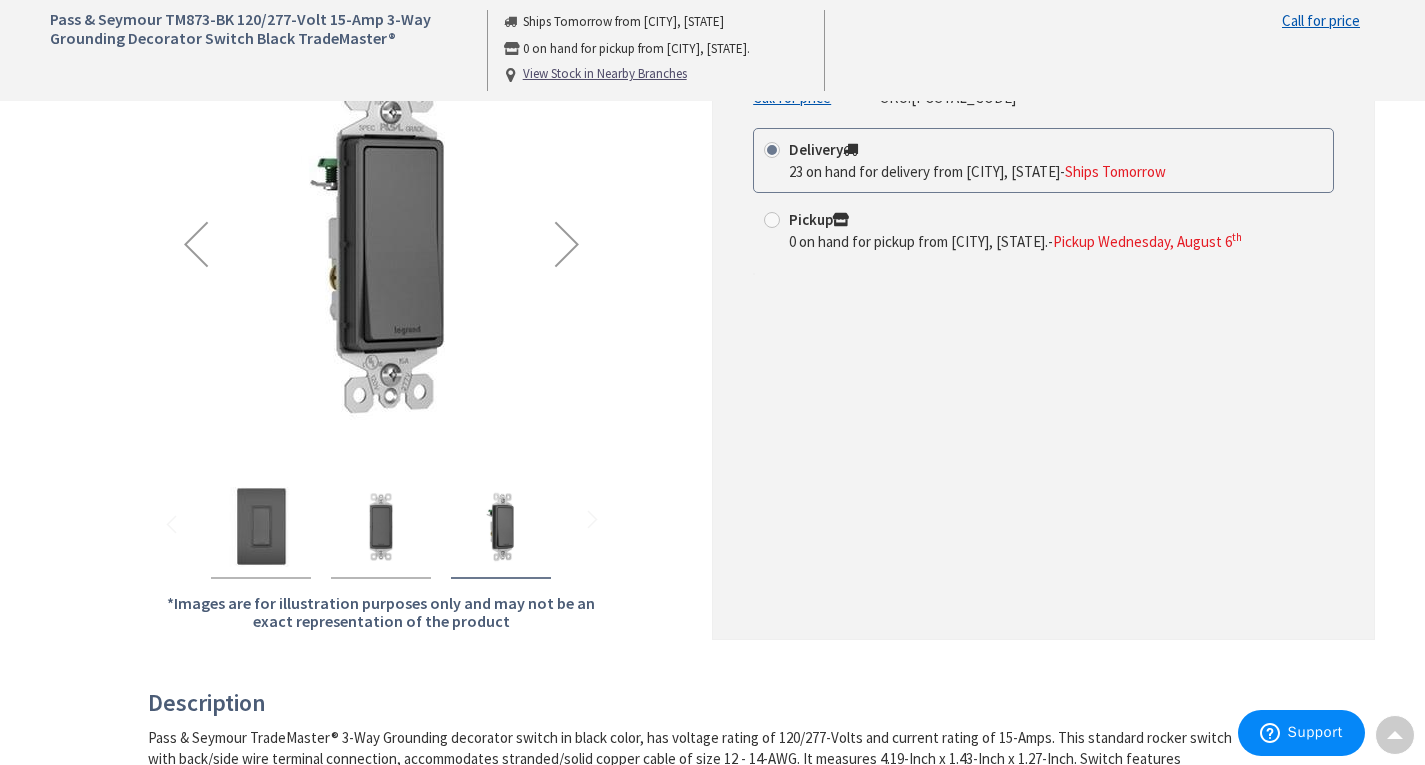 click at bounding box center (381, 527) 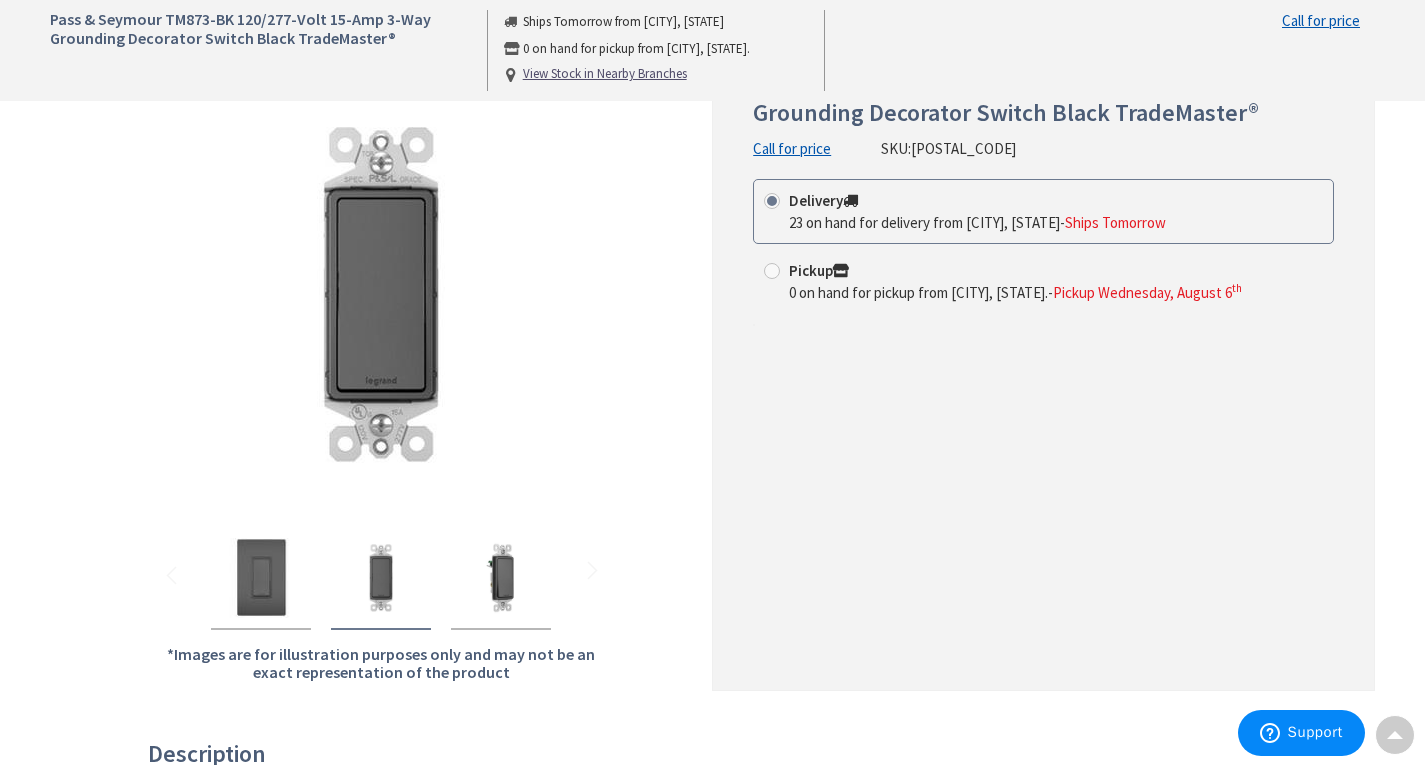 scroll, scrollTop: 0, scrollLeft: 0, axis: both 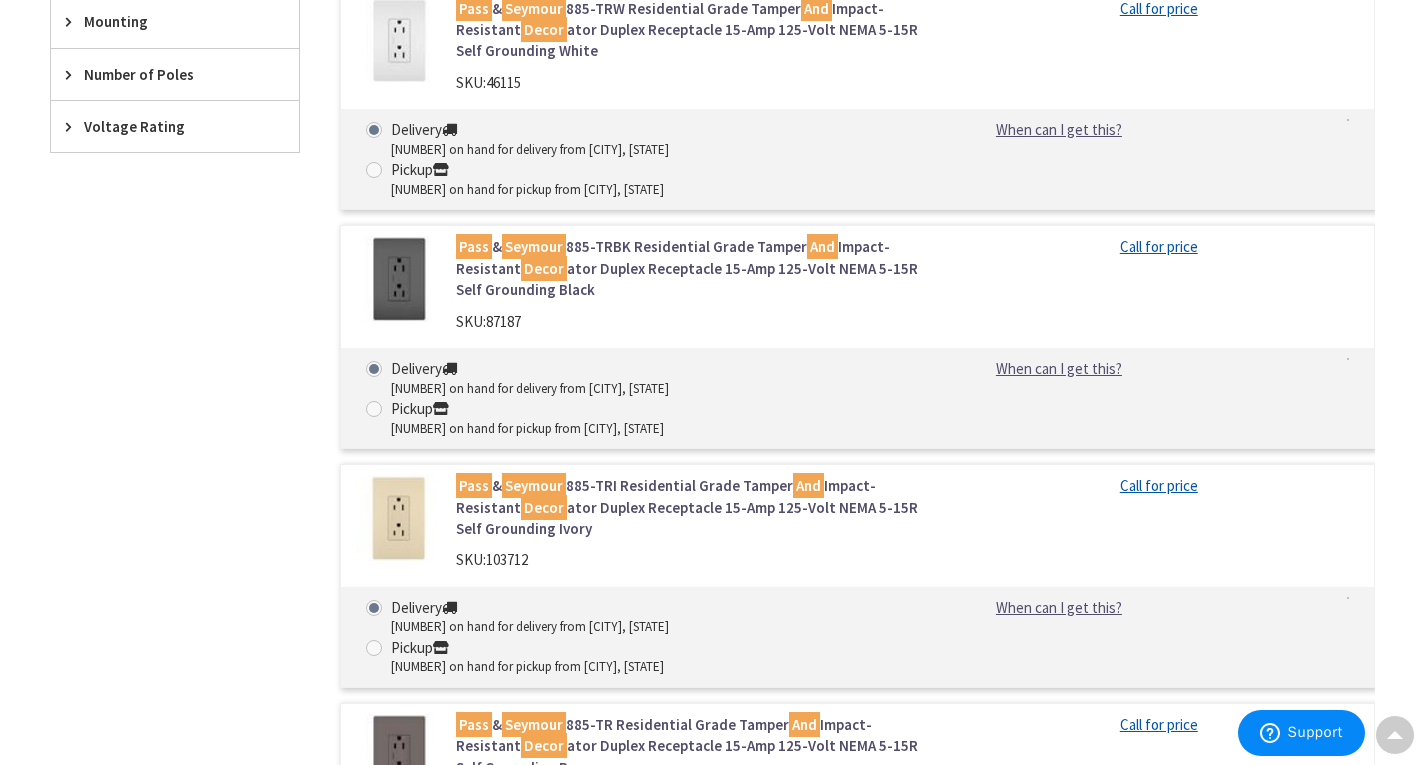click at bounding box center [398, 756] 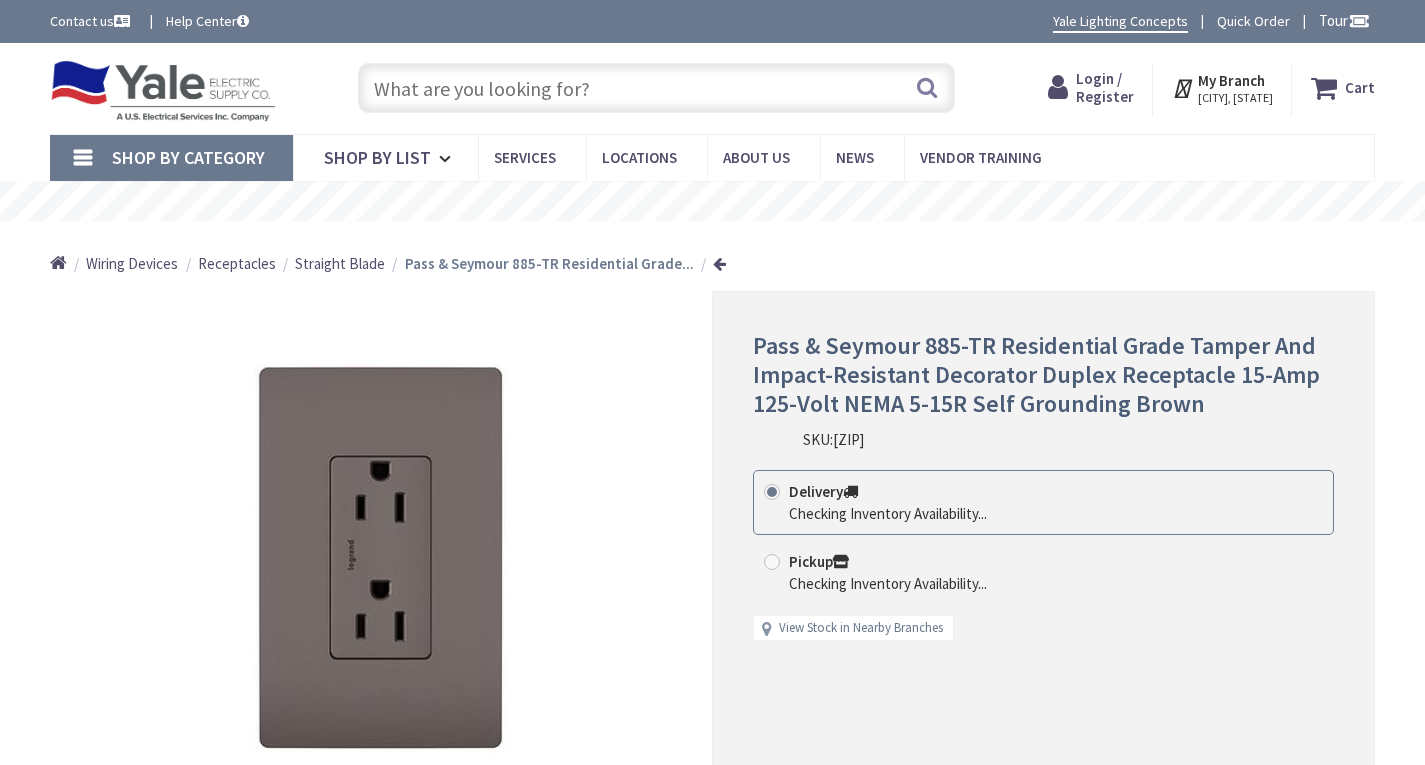scroll, scrollTop: 0, scrollLeft: 0, axis: both 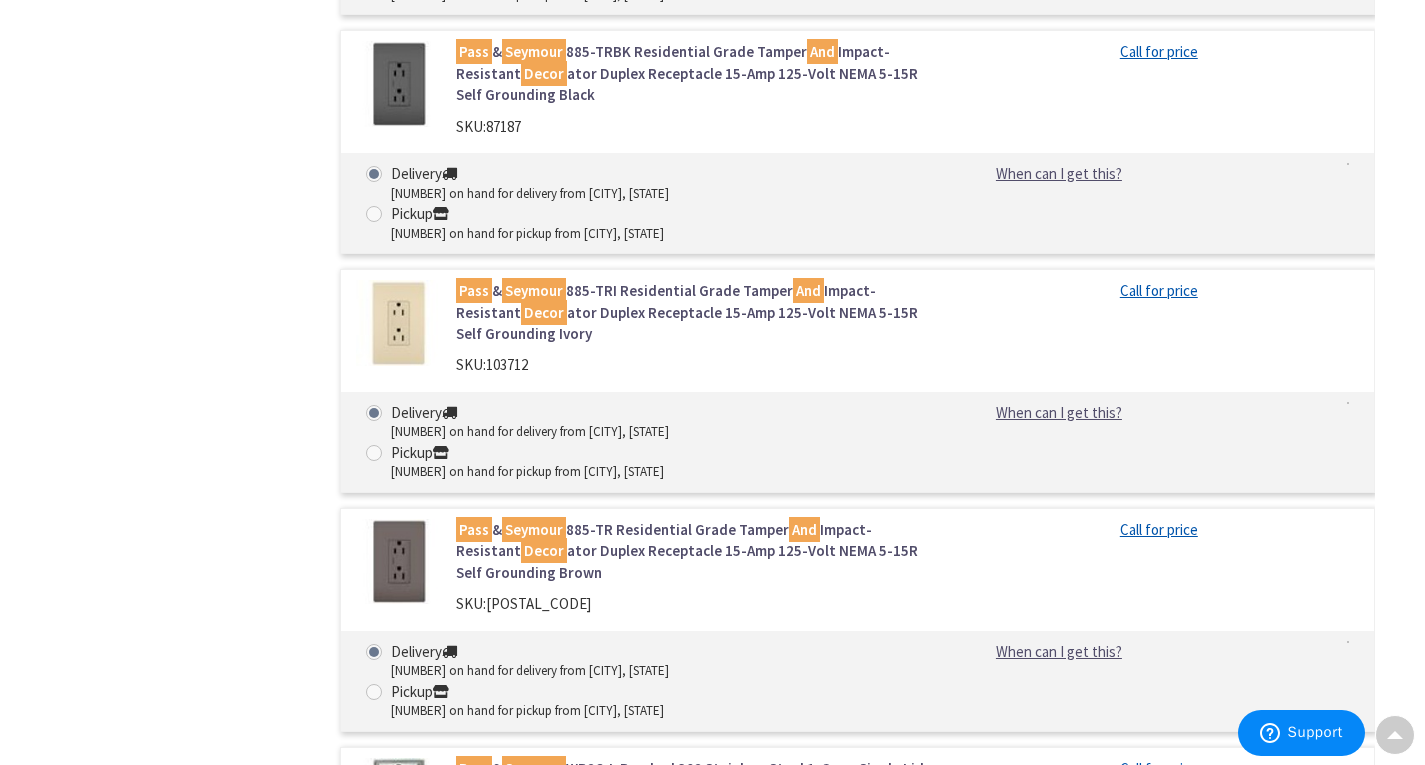 click at bounding box center [398, 561] 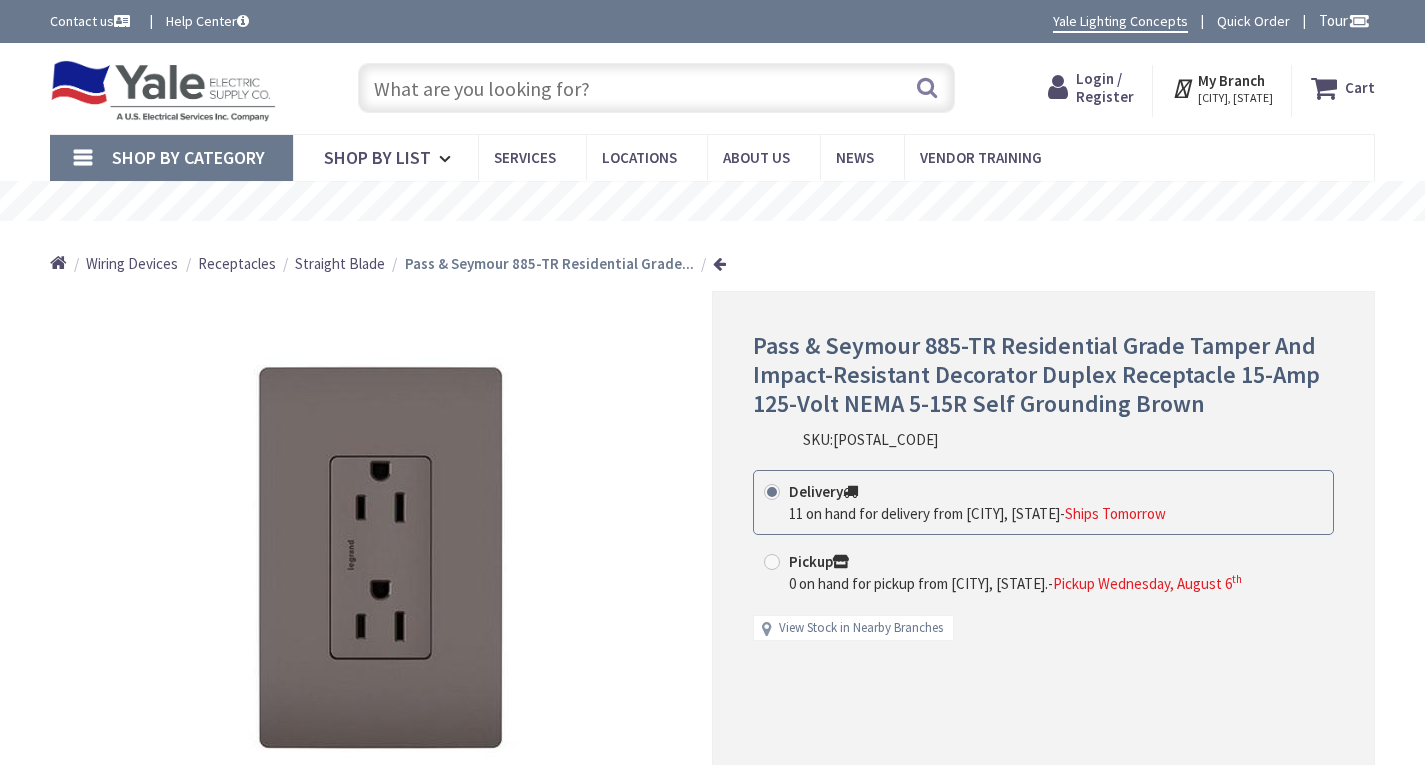 scroll, scrollTop: 0, scrollLeft: 0, axis: both 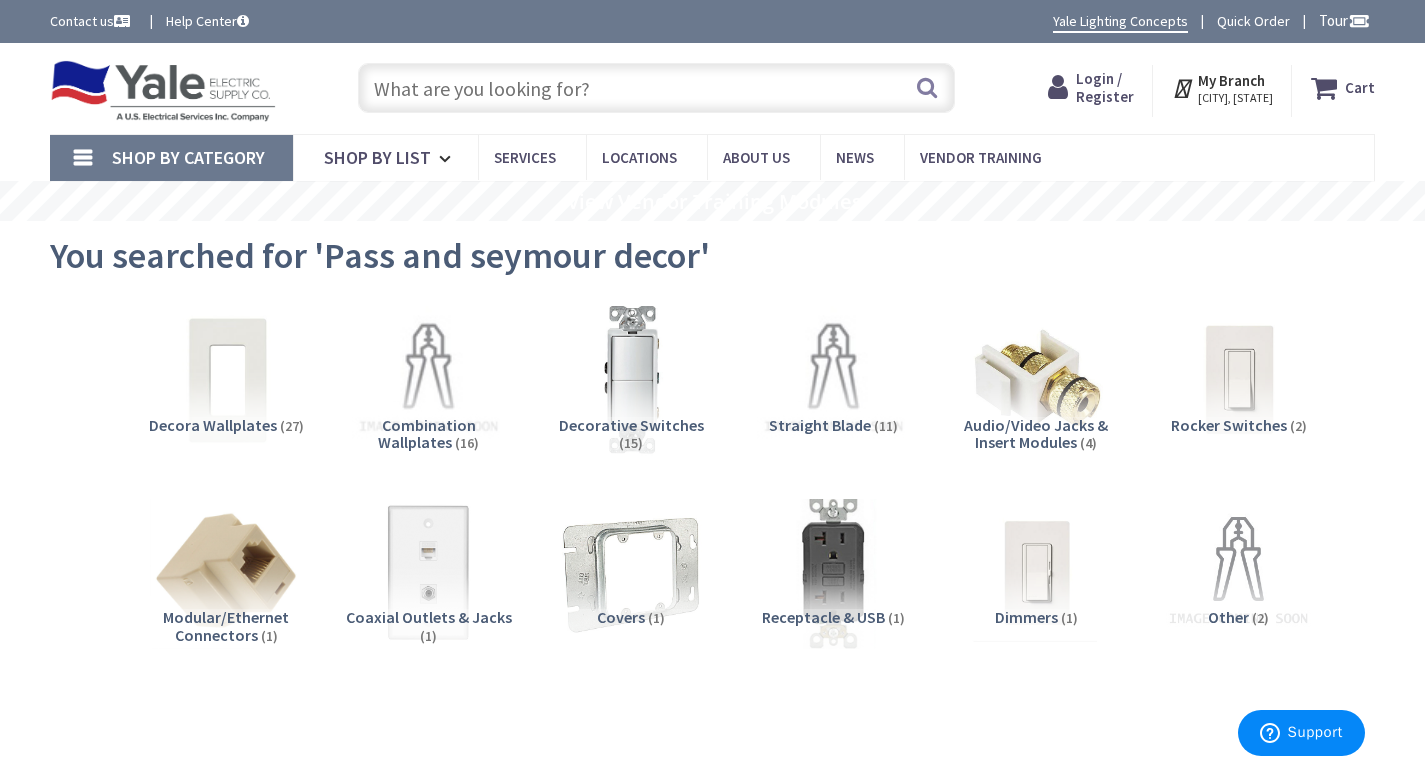 click at bounding box center [226, 380] 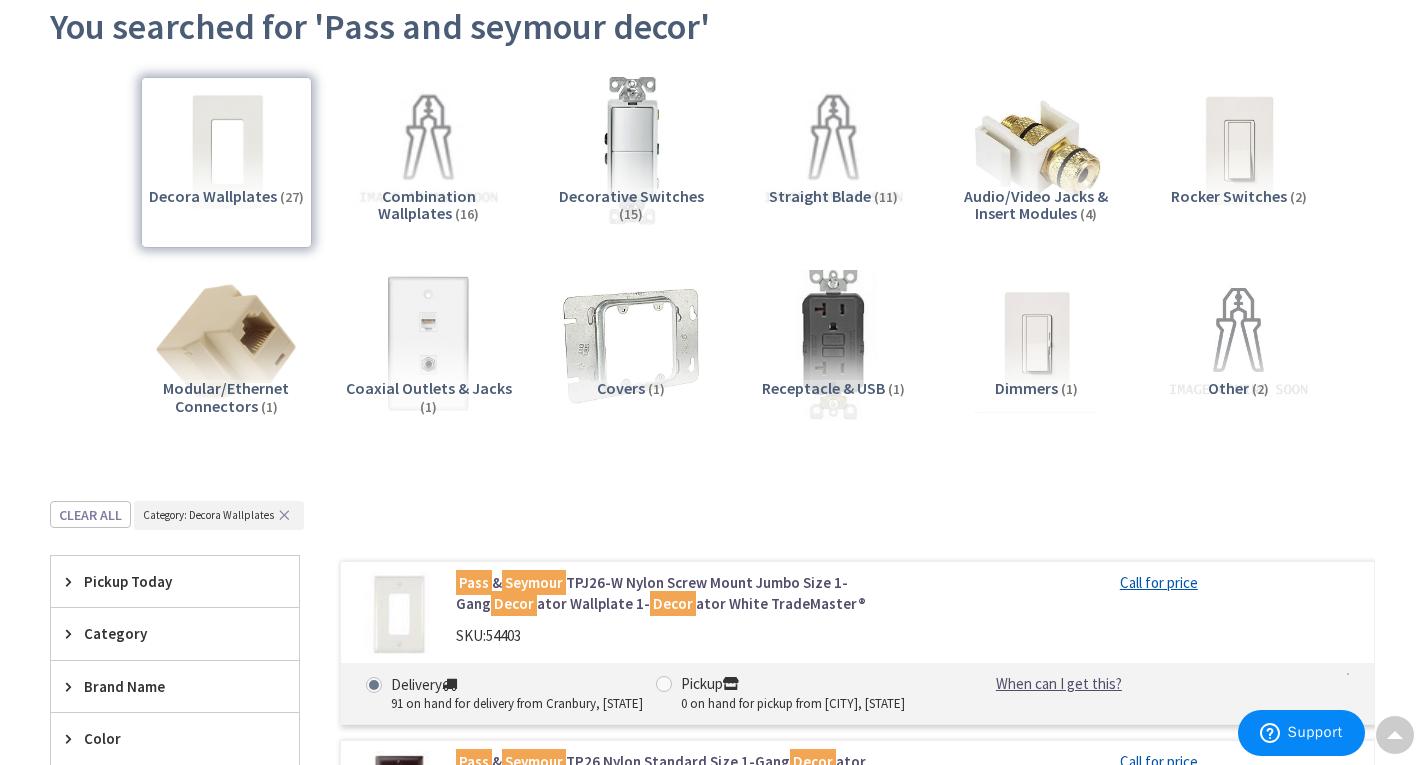 scroll, scrollTop: 0, scrollLeft: 0, axis: both 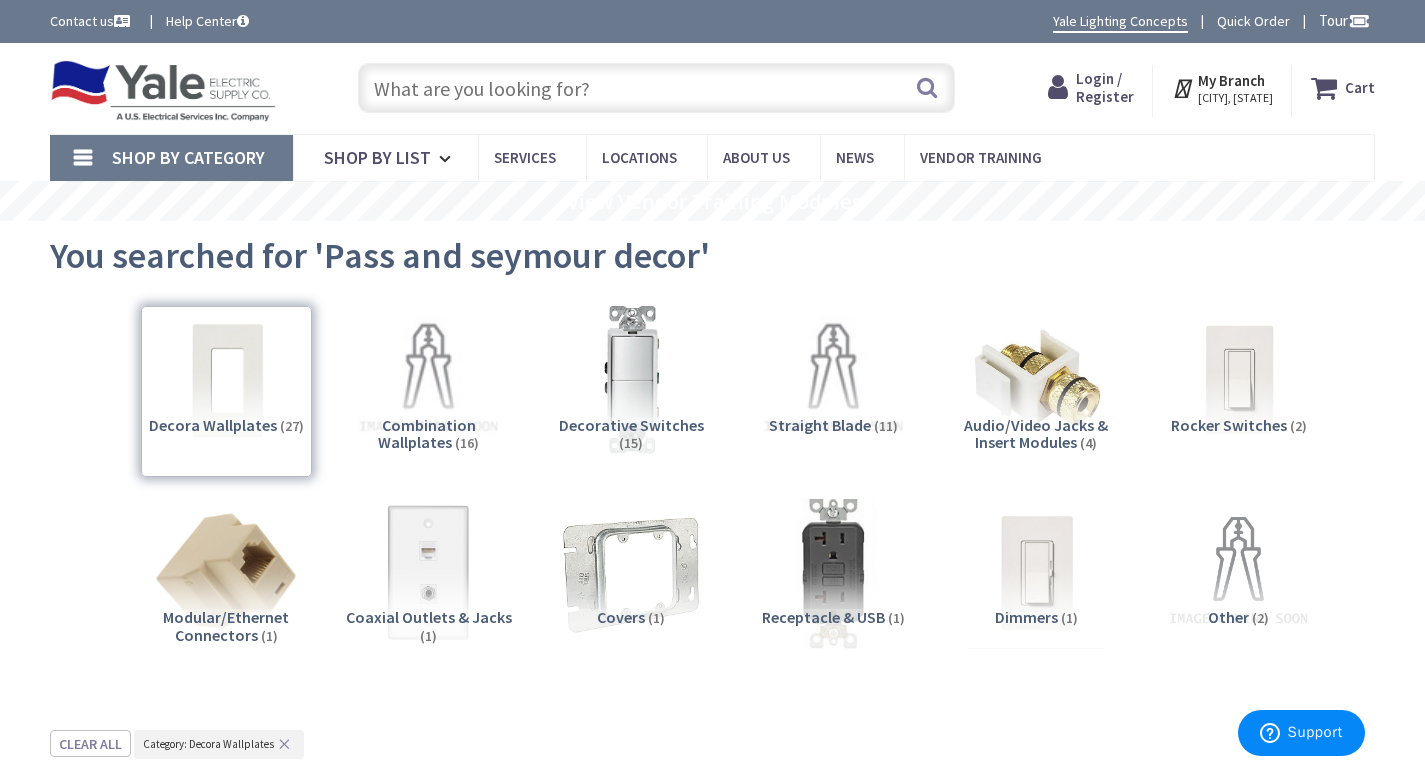 click at bounding box center [1036, 572] 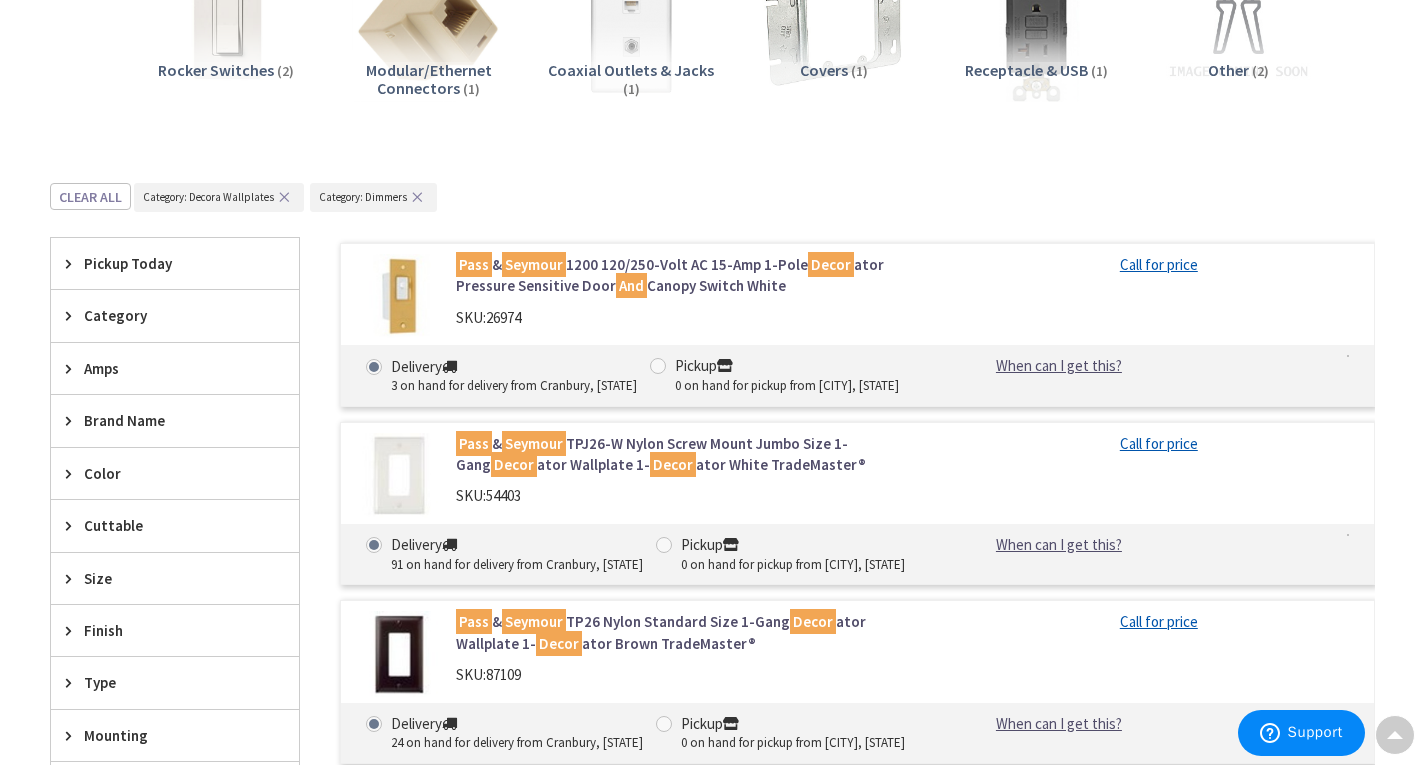 scroll, scrollTop: 546, scrollLeft: 0, axis: vertical 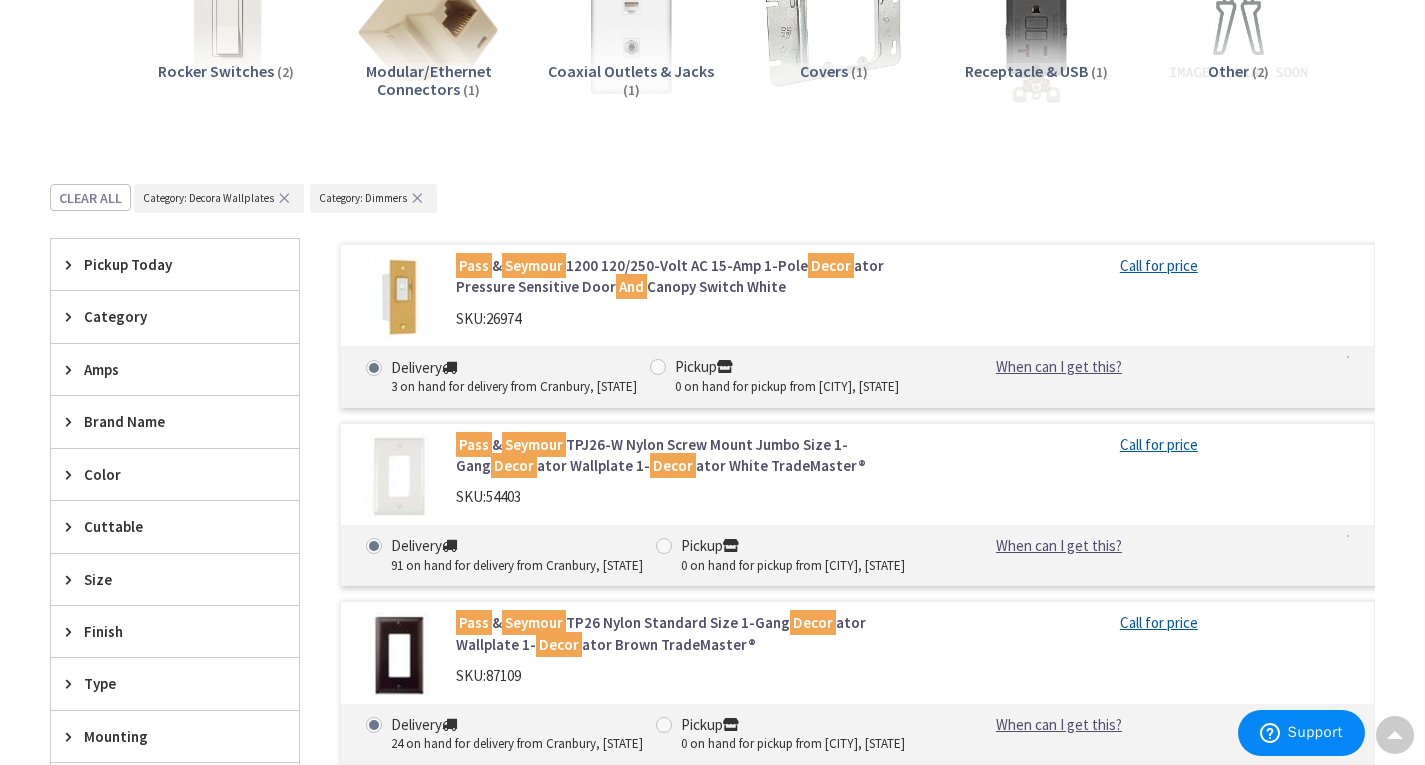 click on "Color" at bounding box center (165, 474) 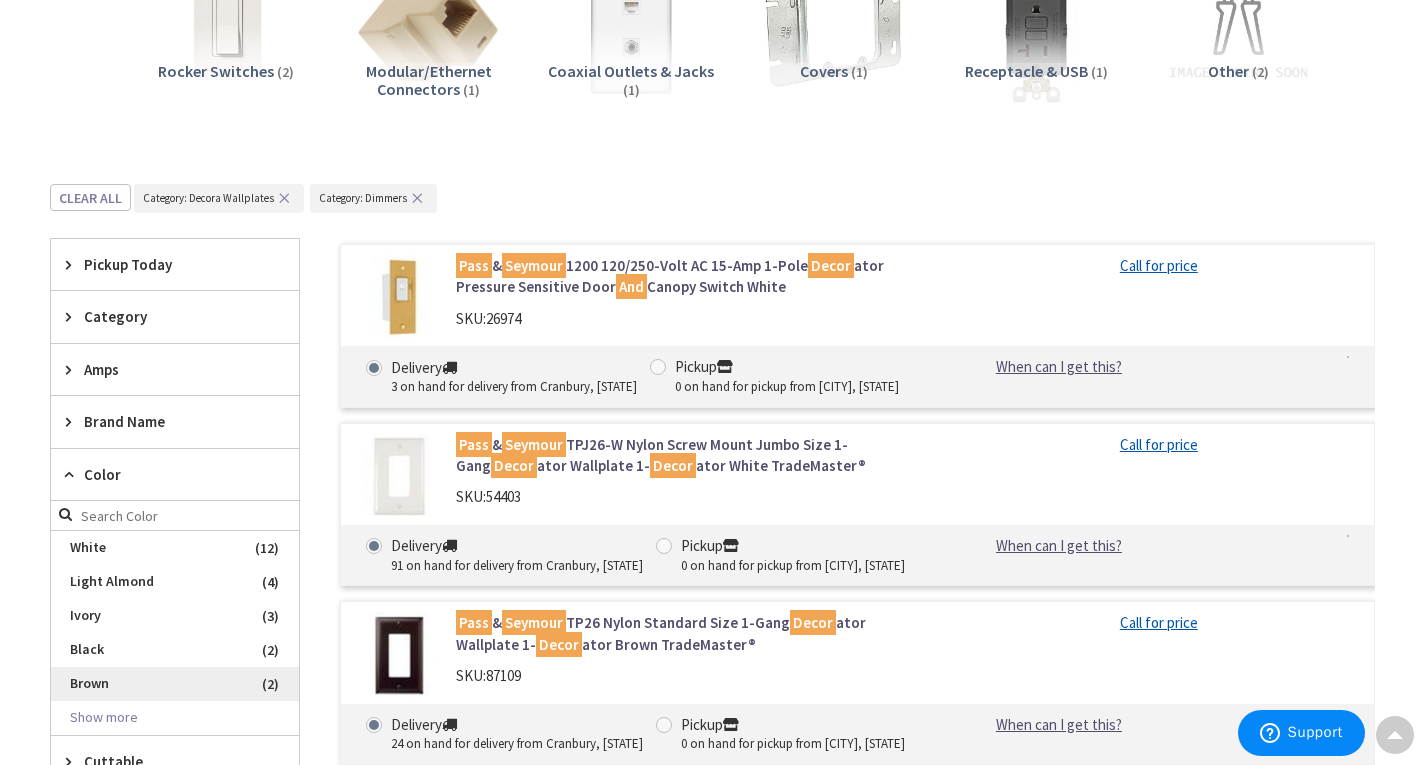 click on "Brown" at bounding box center [175, 684] 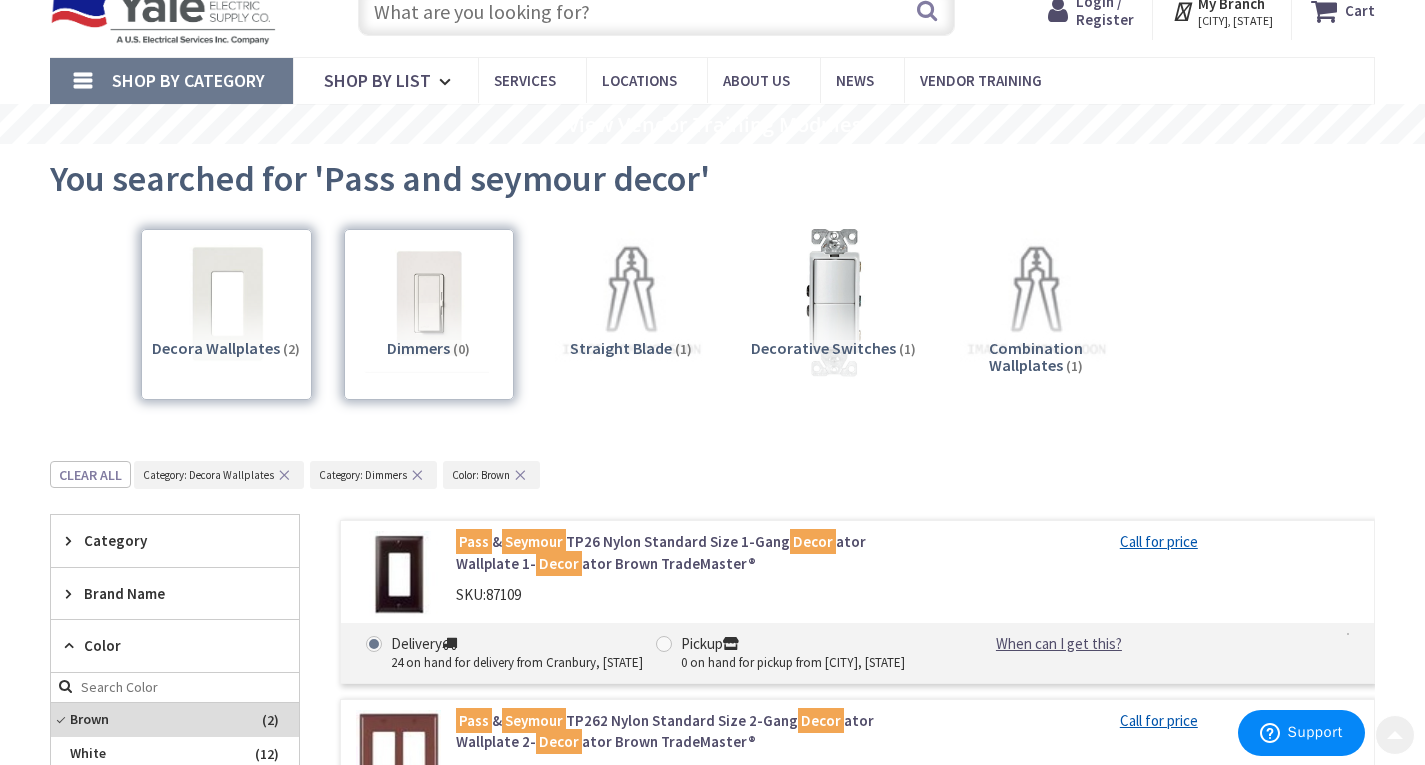 scroll, scrollTop: 74, scrollLeft: 0, axis: vertical 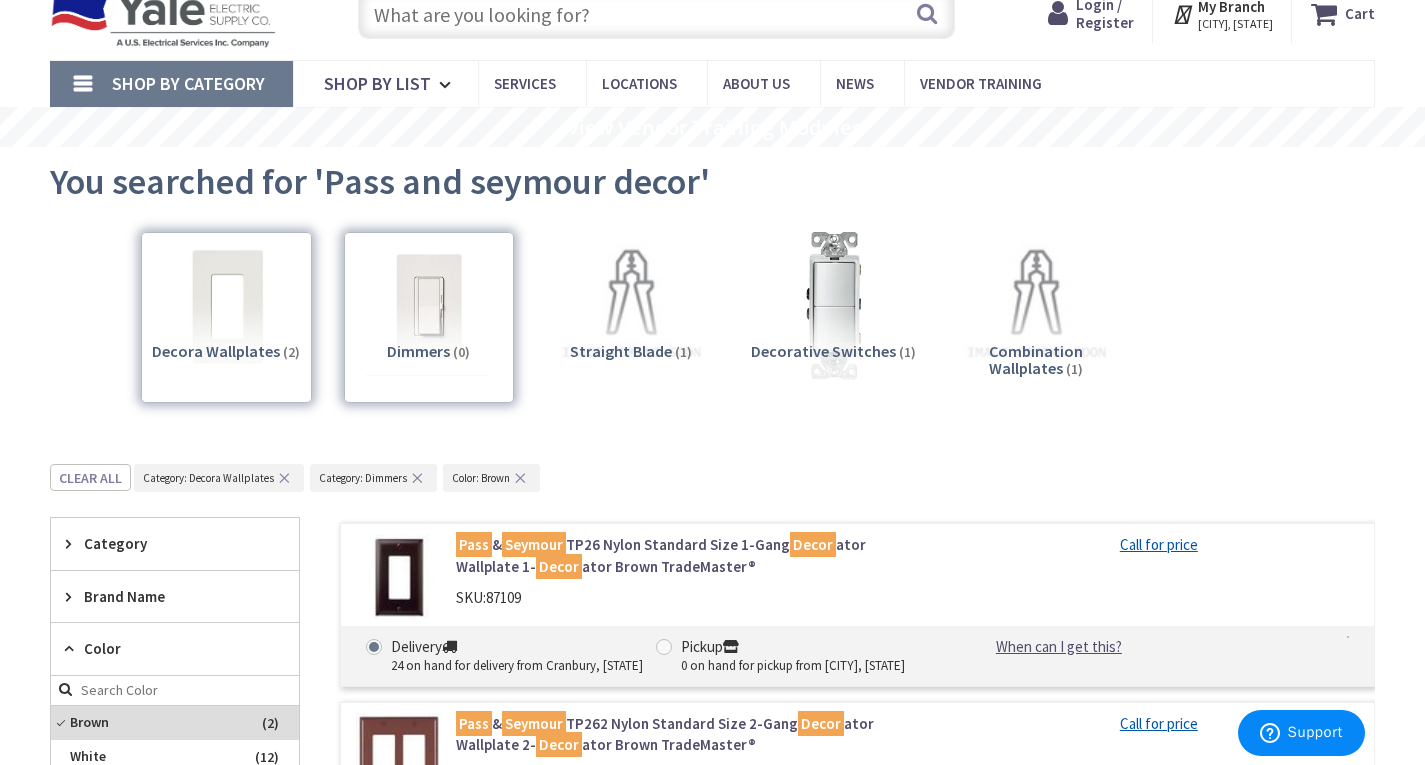 click on "Decora Wallplates
(2)" at bounding box center [226, 317] 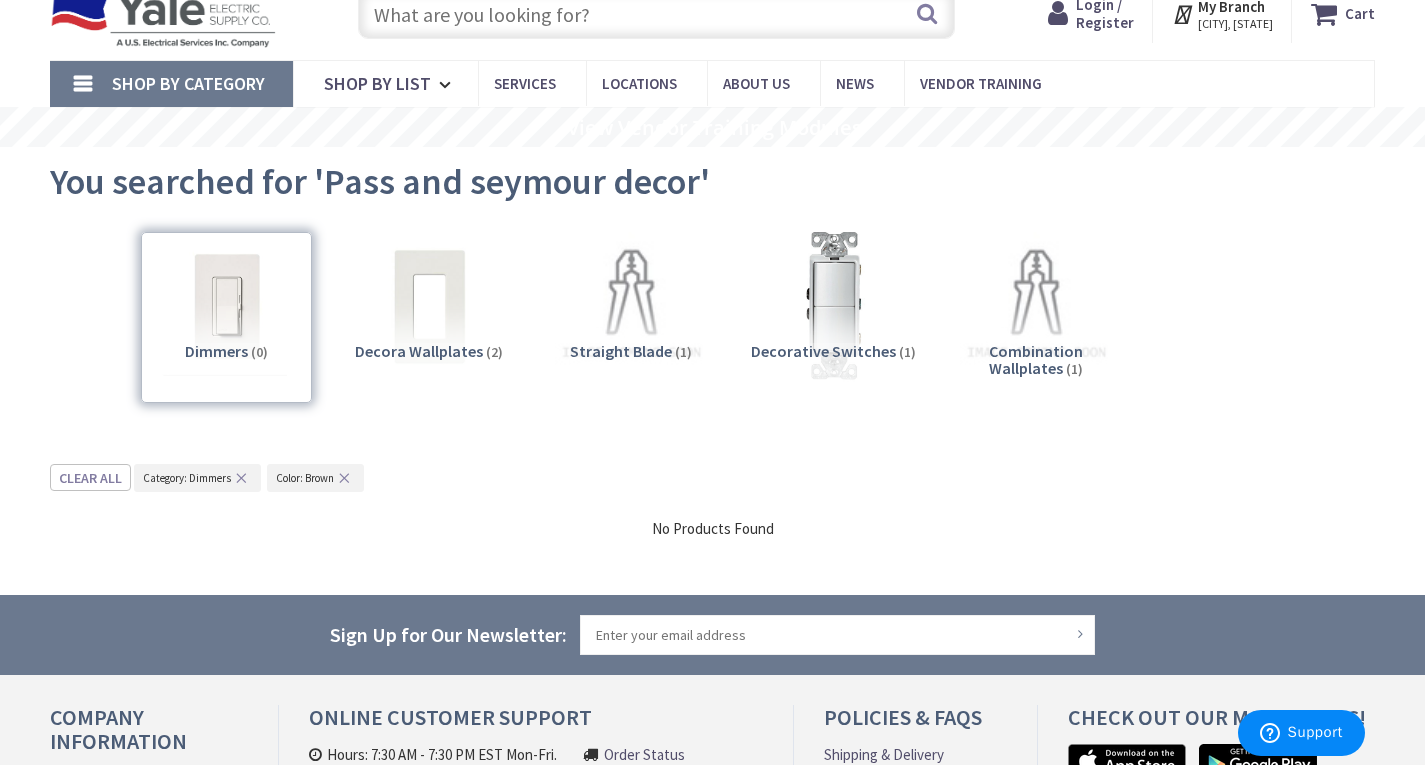 click on "✕" at bounding box center [241, 478] 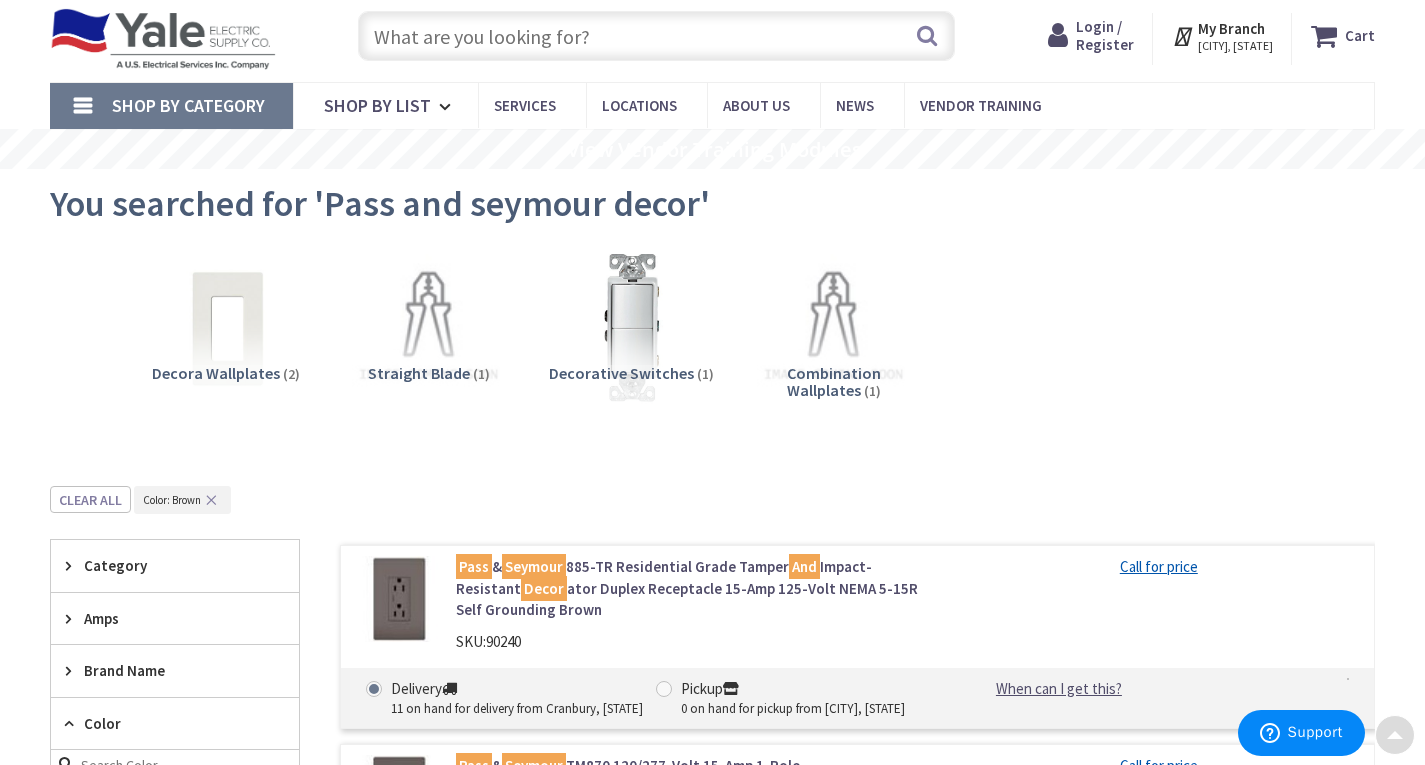scroll, scrollTop: 21, scrollLeft: 0, axis: vertical 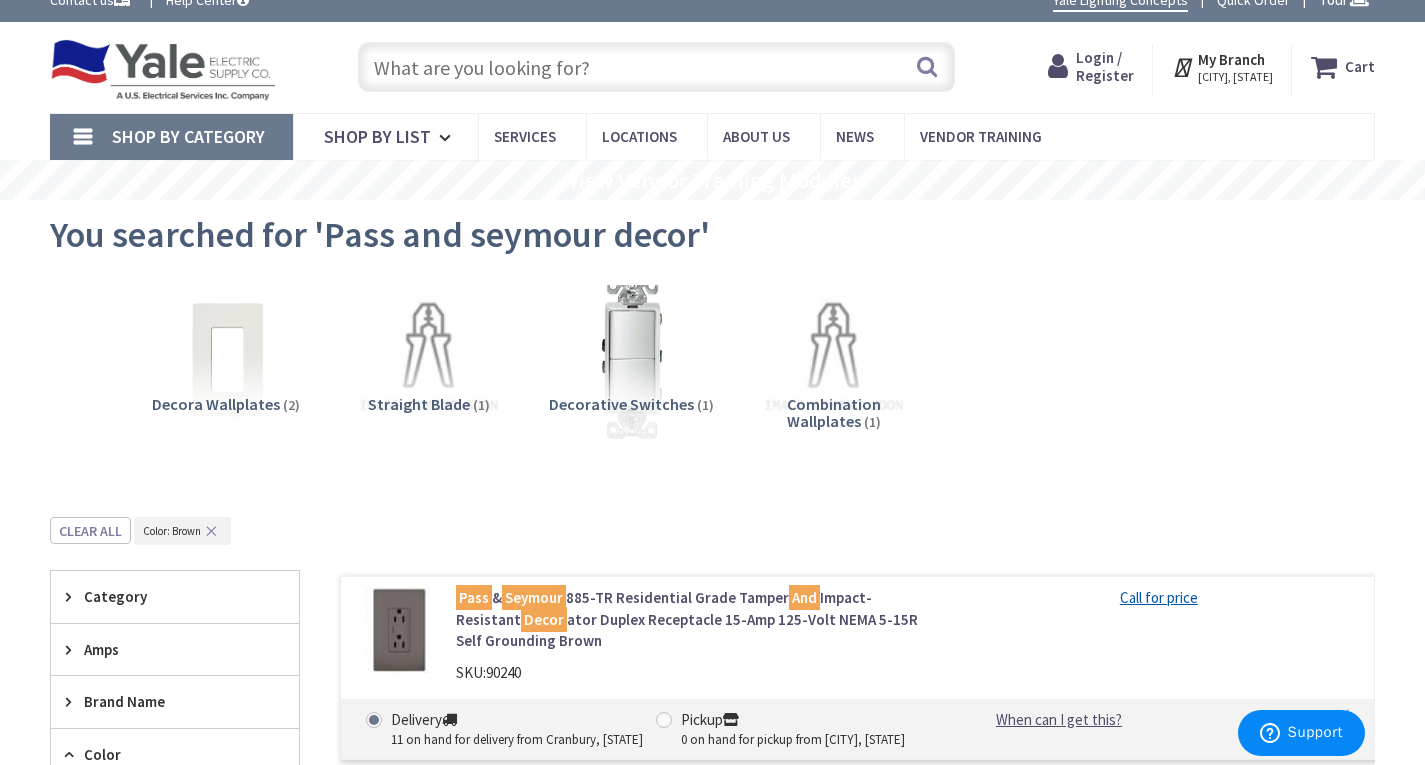 click at bounding box center (631, 359) 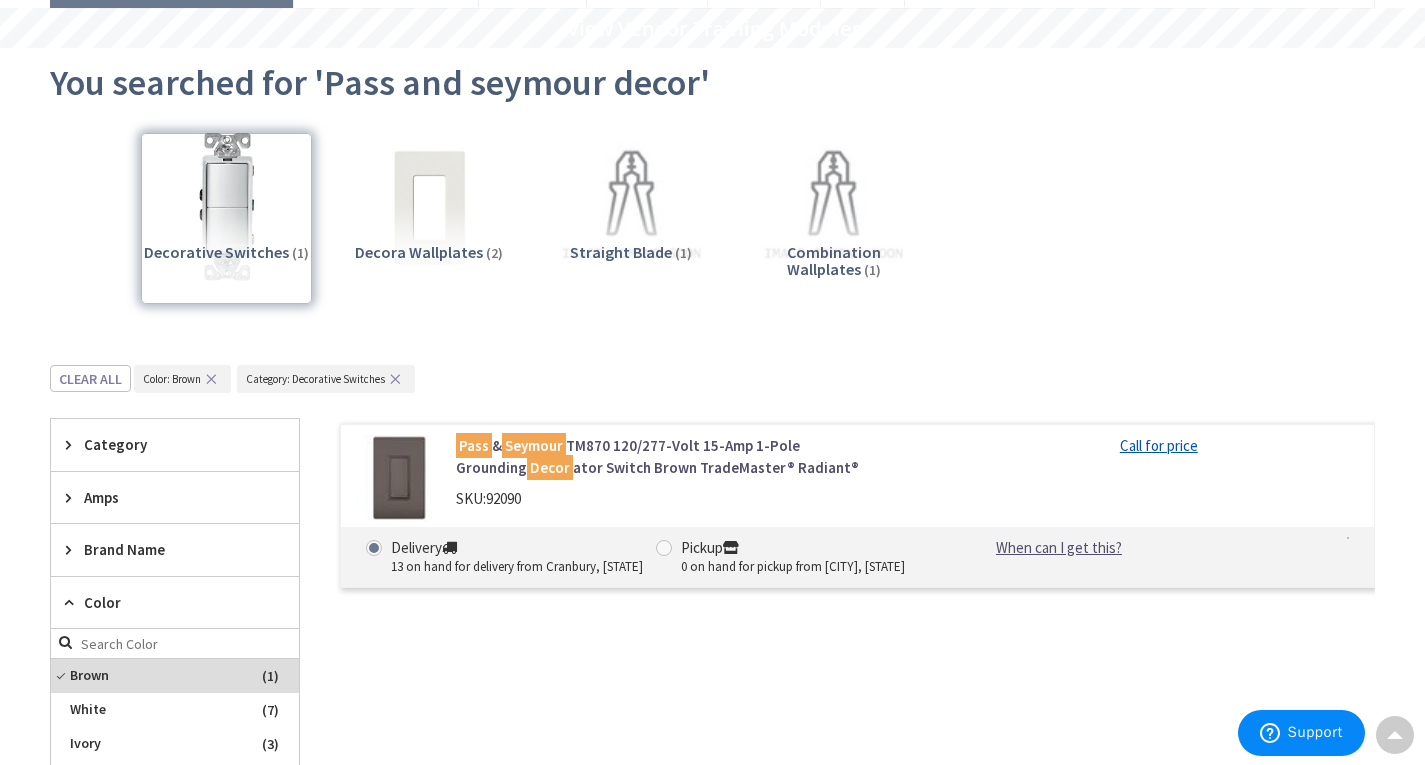 scroll, scrollTop: 0, scrollLeft: 0, axis: both 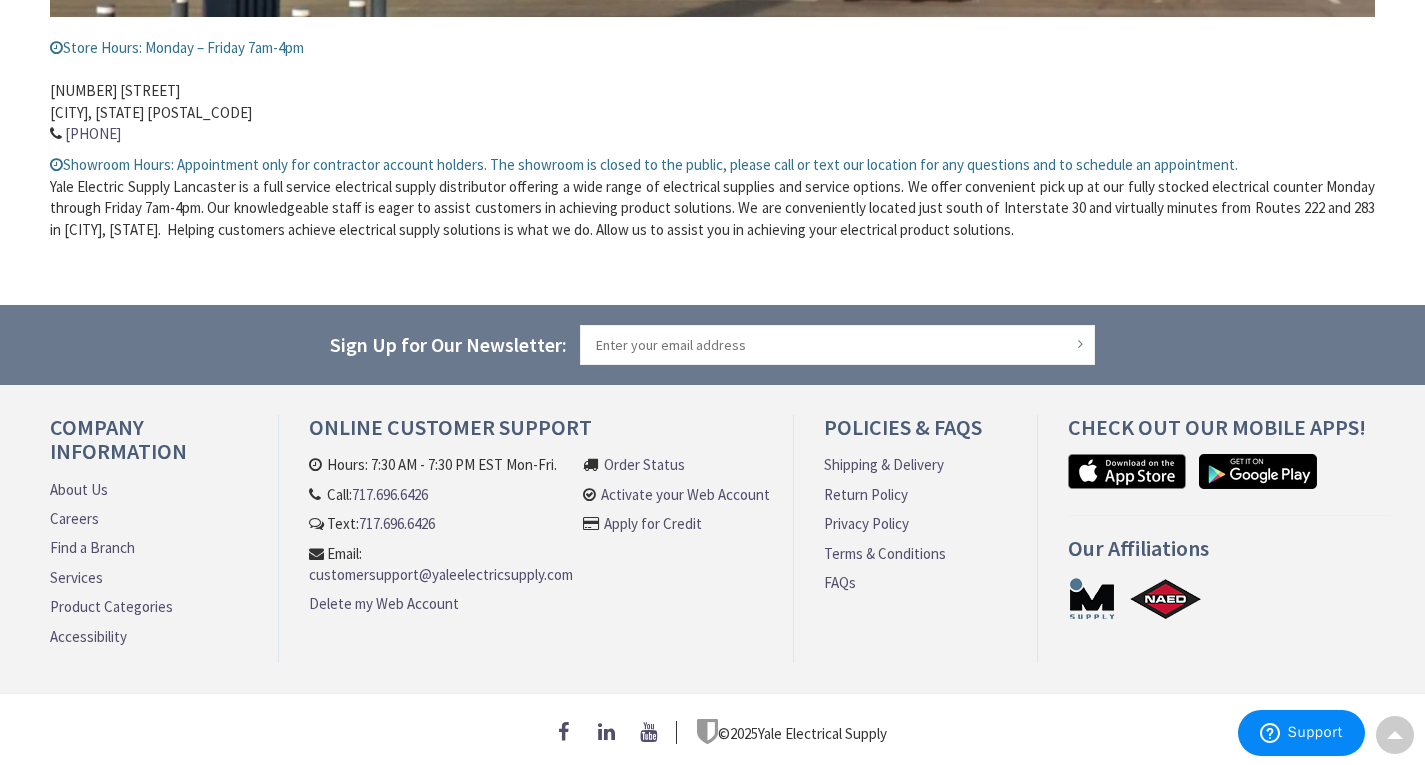 click on "Lancaster
Store Hours: Monday – Friday 7am-4pm
1245 Manheim Pike,                      Lancaster, PA 17601                       717.299.4444
Showroom Hours:
Appointment only for contractor account holders. The showroom is closed to the public, please call or text our location for any questions and to schedule an appointment." at bounding box center [712, -75] 